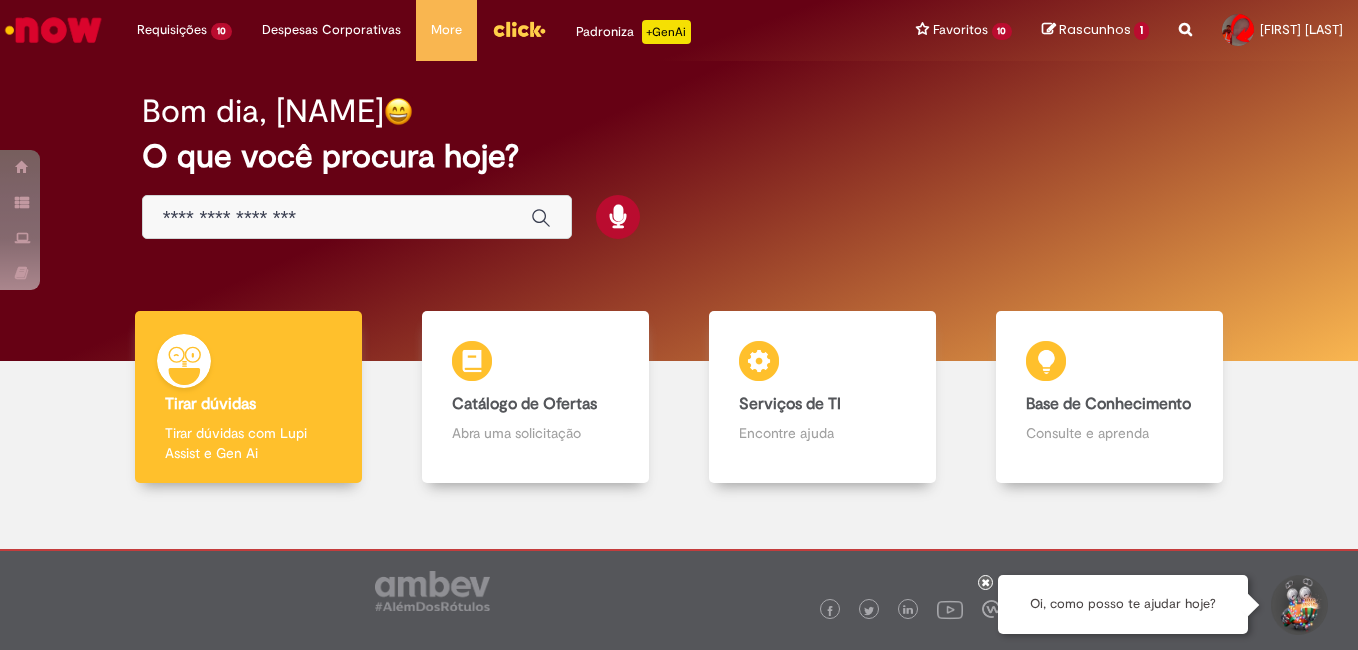 scroll, scrollTop: 0, scrollLeft: 0, axis: both 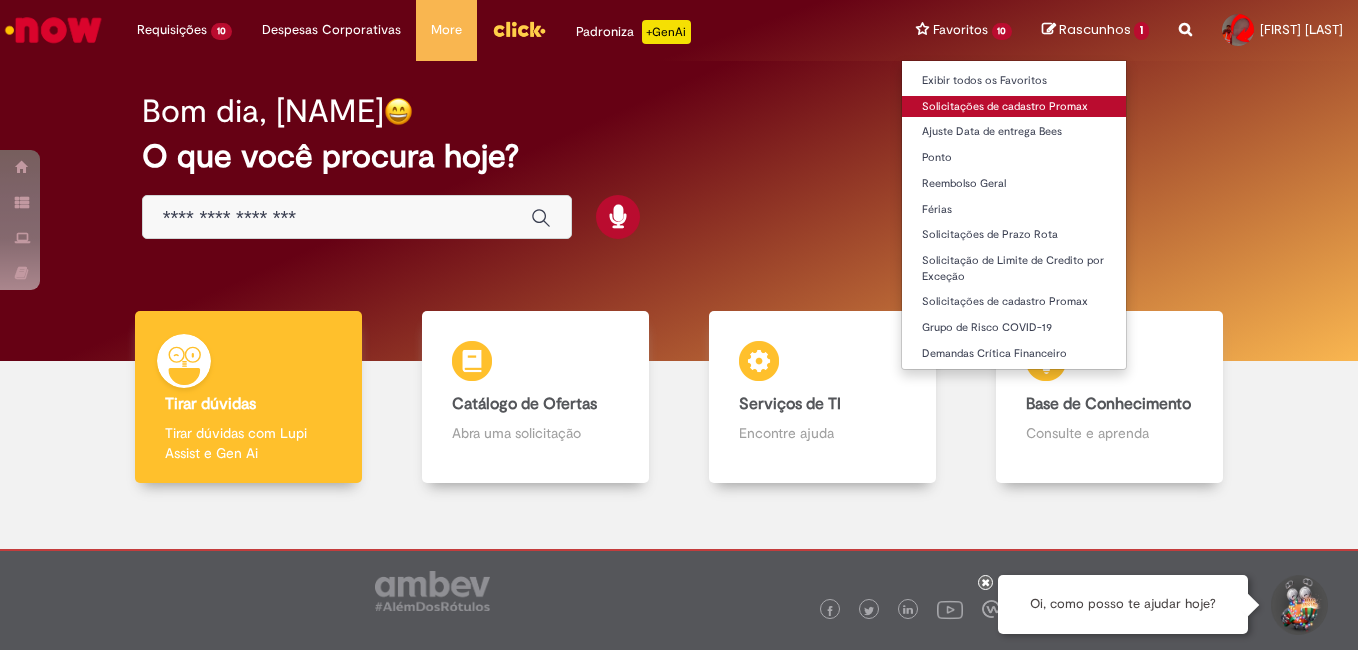 click on "Solicitações de cadastro Promax" at bounding box center [1014, 107] 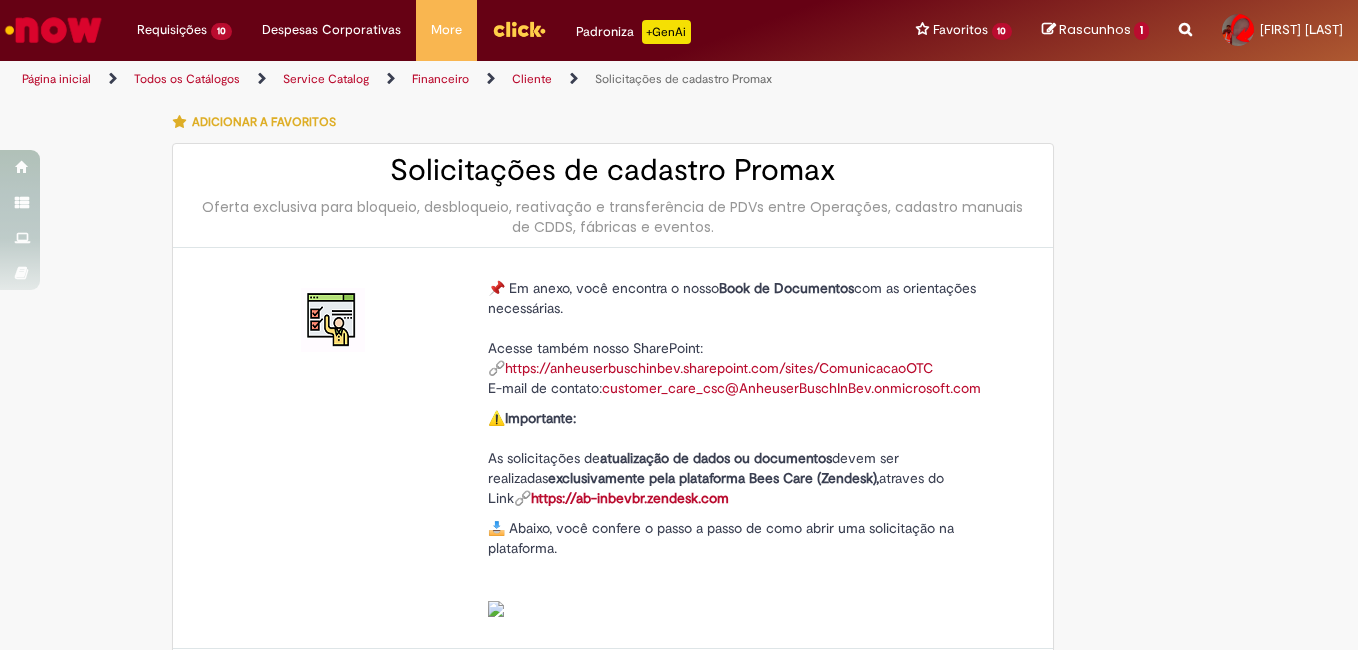 type on "********" 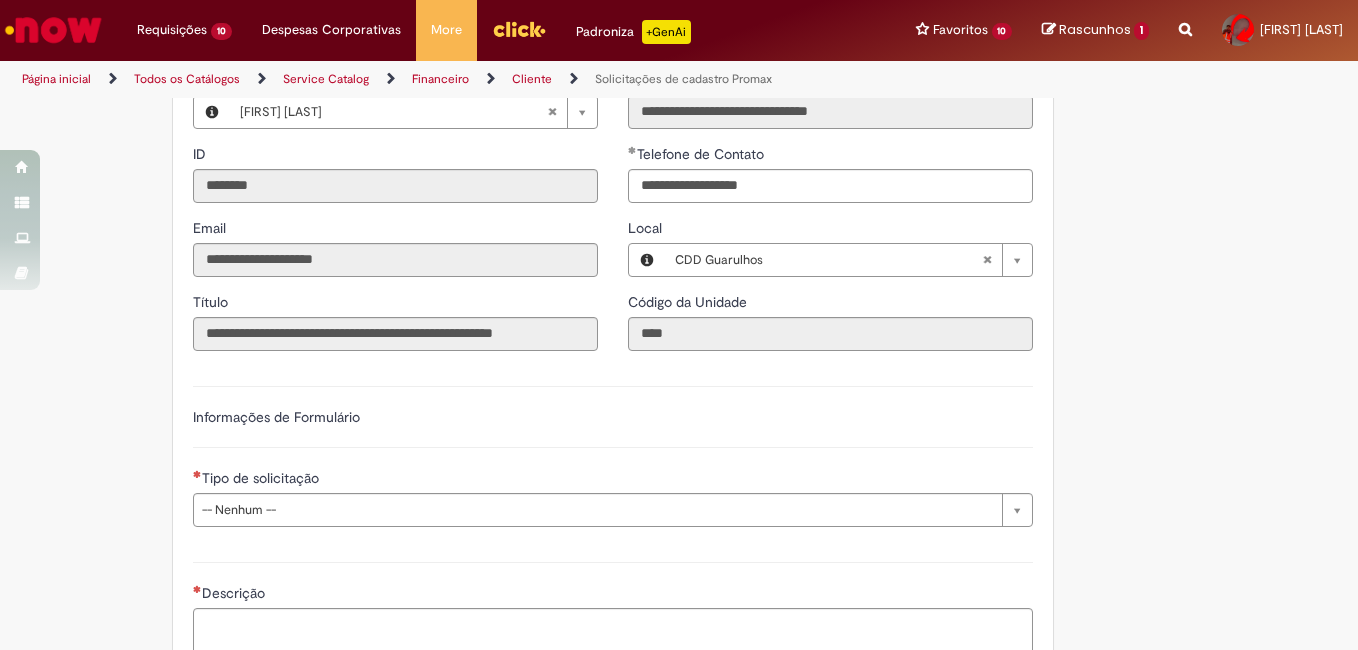 scroll, scrollTop: 900, scrollLeft: 0, axis: vertical 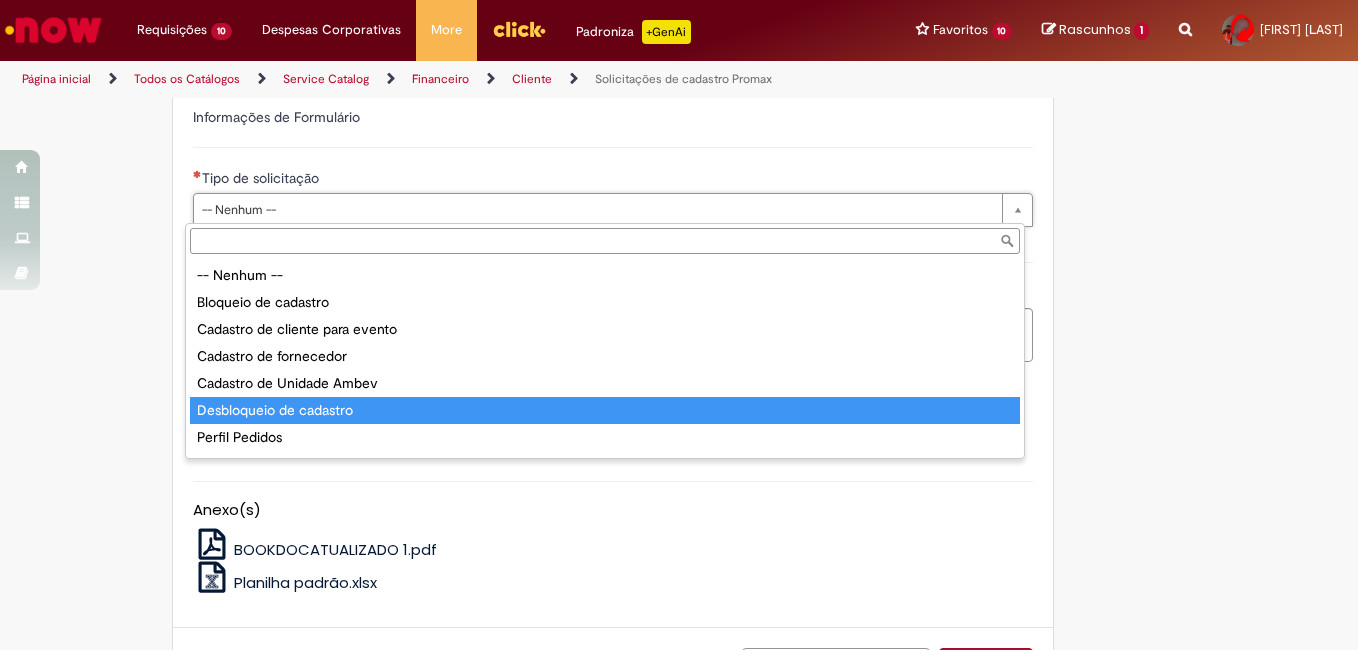 type on "**********" 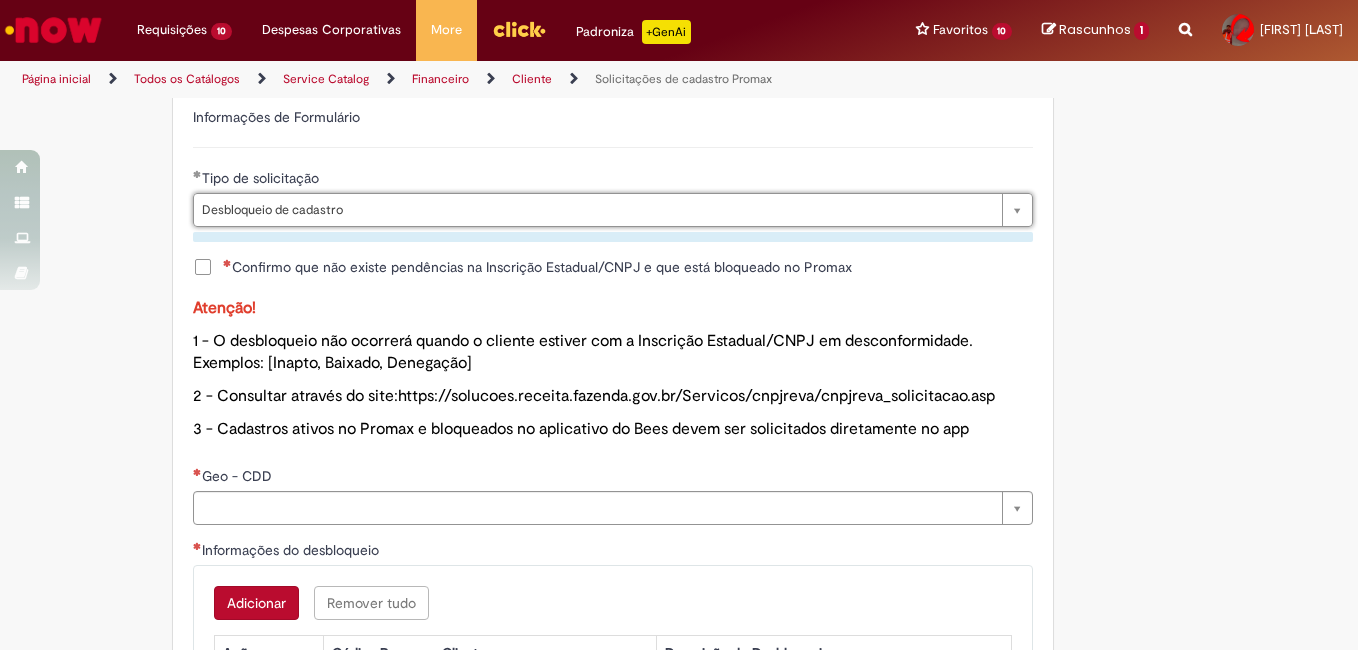 click on "Confirmo que não existe pendências na Inscrição Estadual/CNPJ e que está bloqueado no Promax" at bounding box center [537, 267] 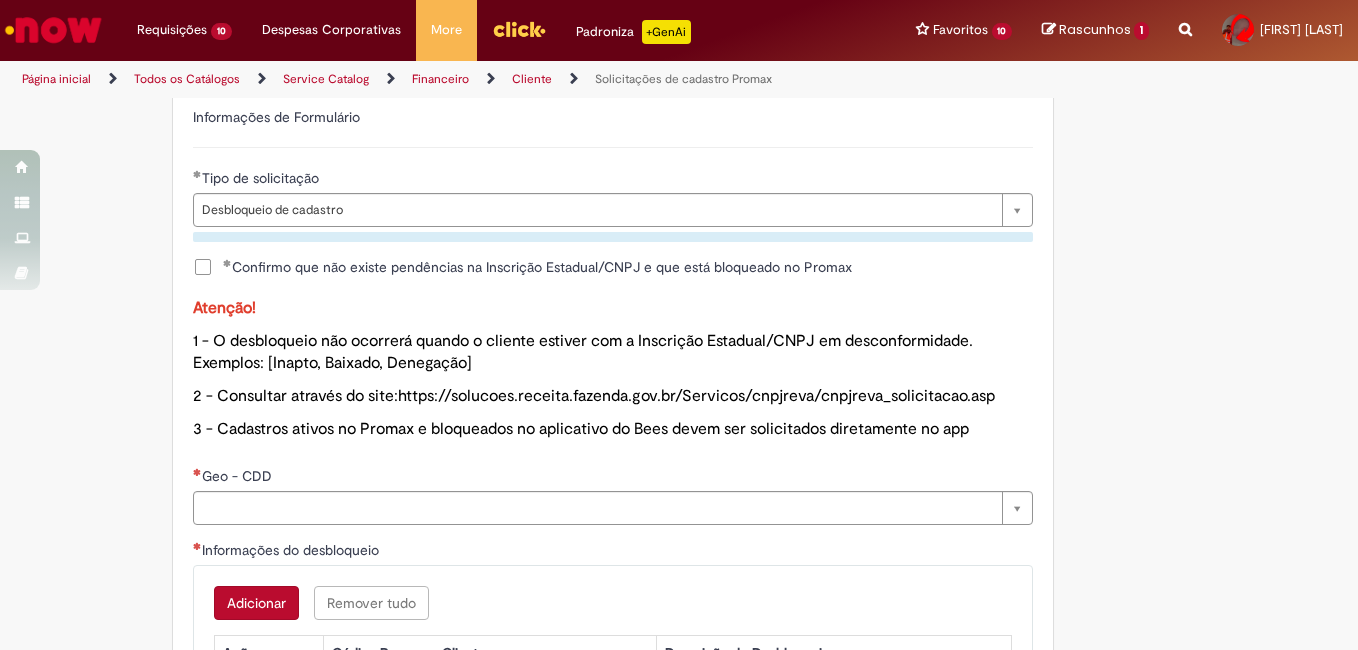 scroll, scrollTop: 1100, scrollLeft: 0, axis: vertical 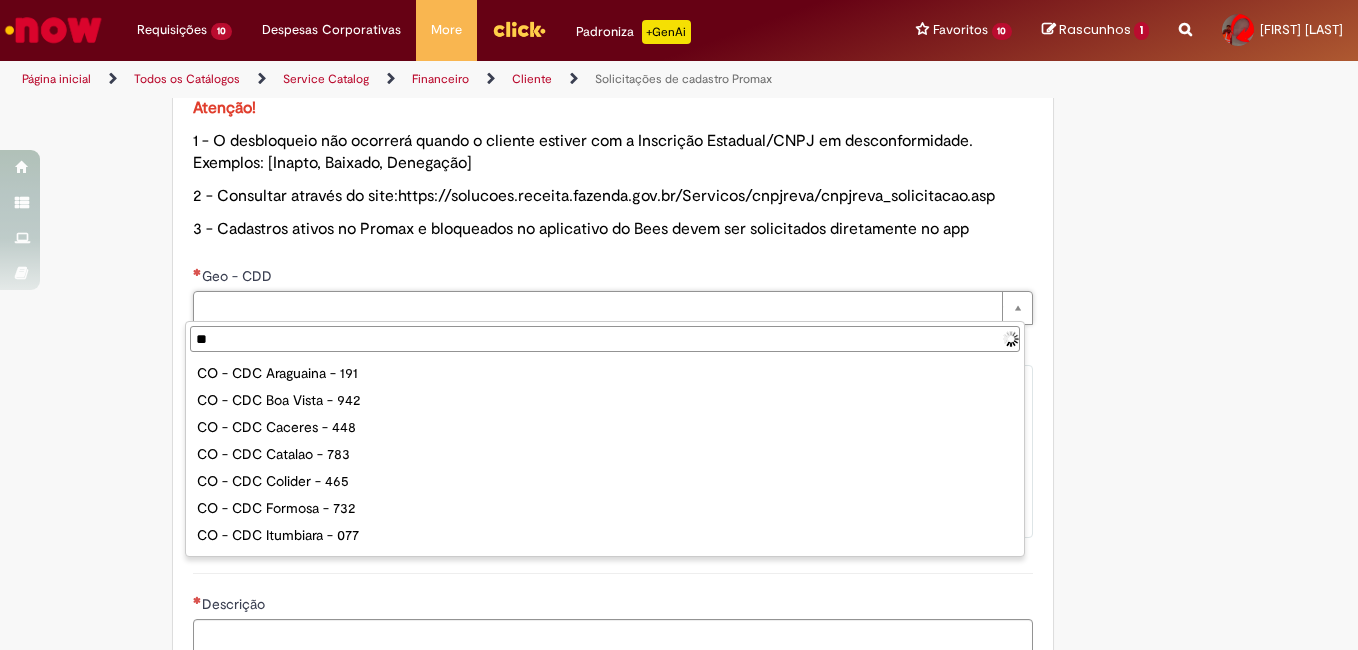 type on "***" 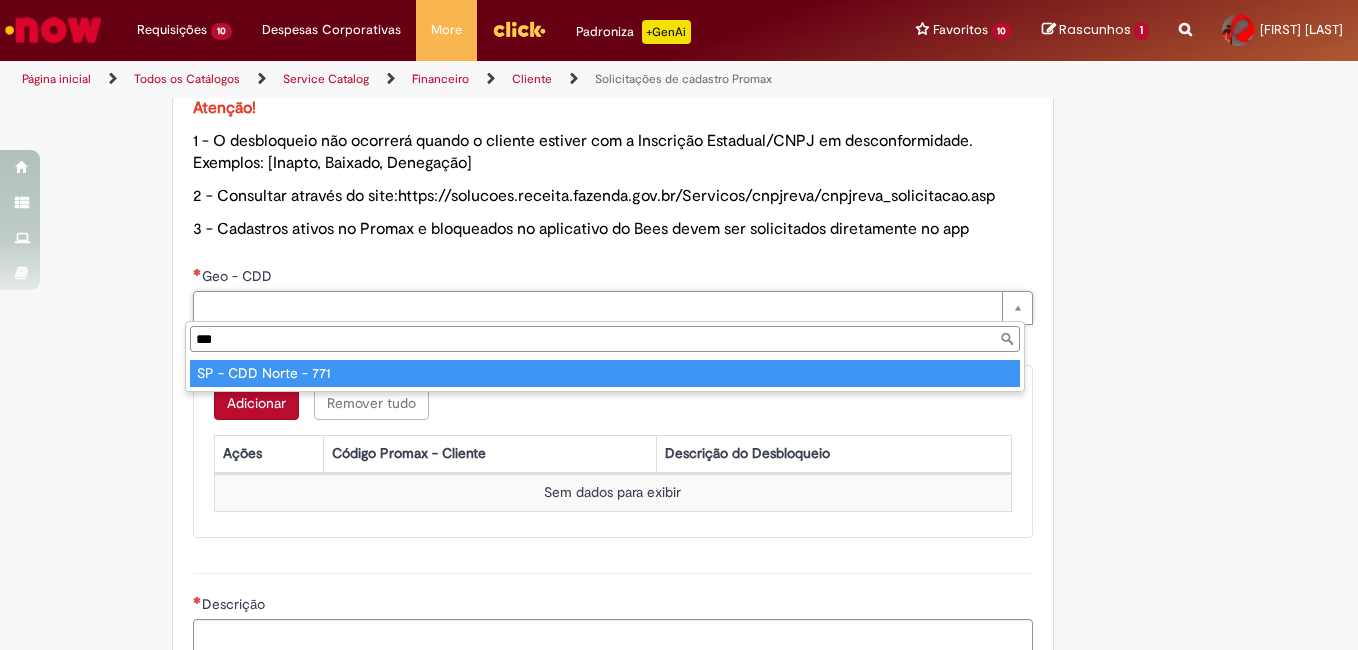 type on "**********" 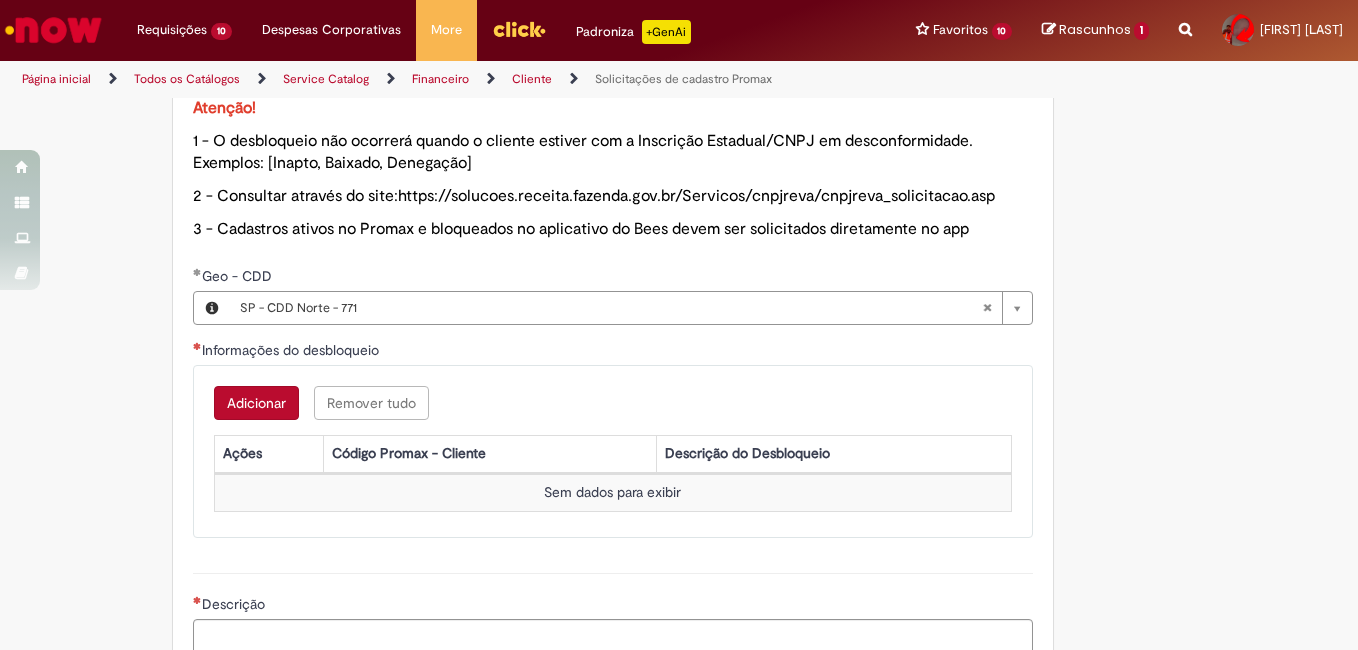 click on "Adicionar" at bounding box center [256, 403] 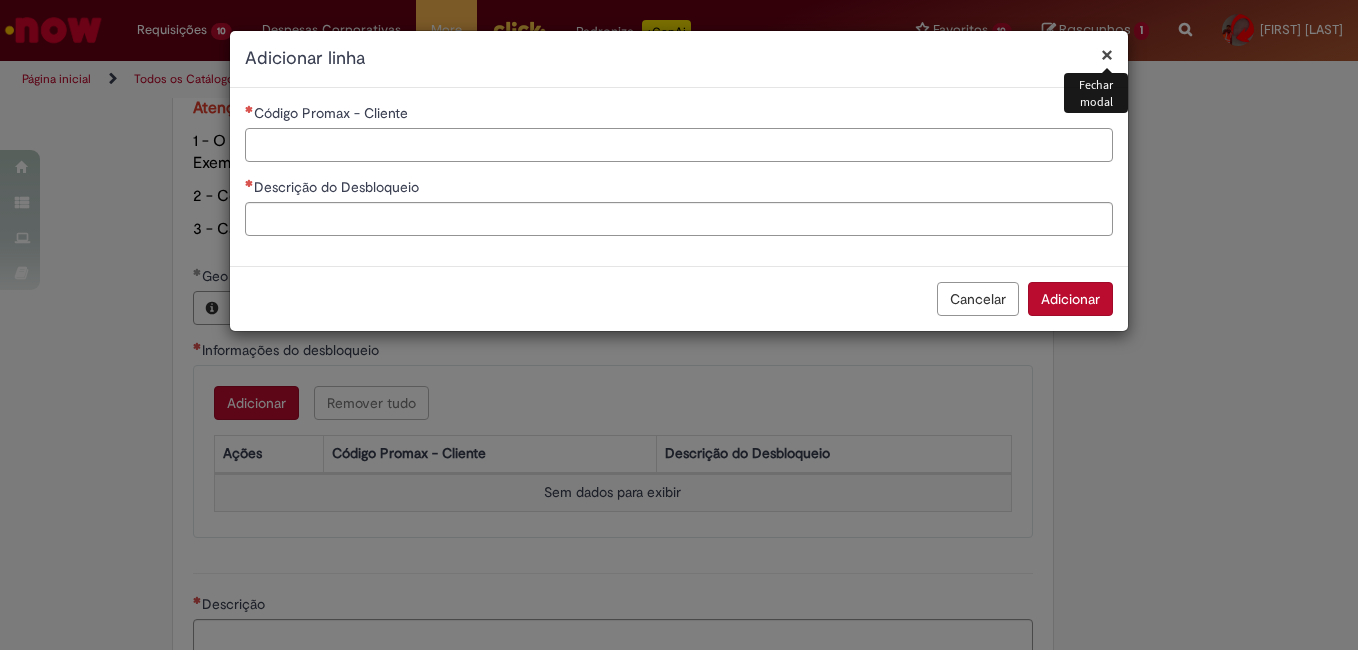 click on "Código Promax - Cliente" at bounding box center [679, 145] 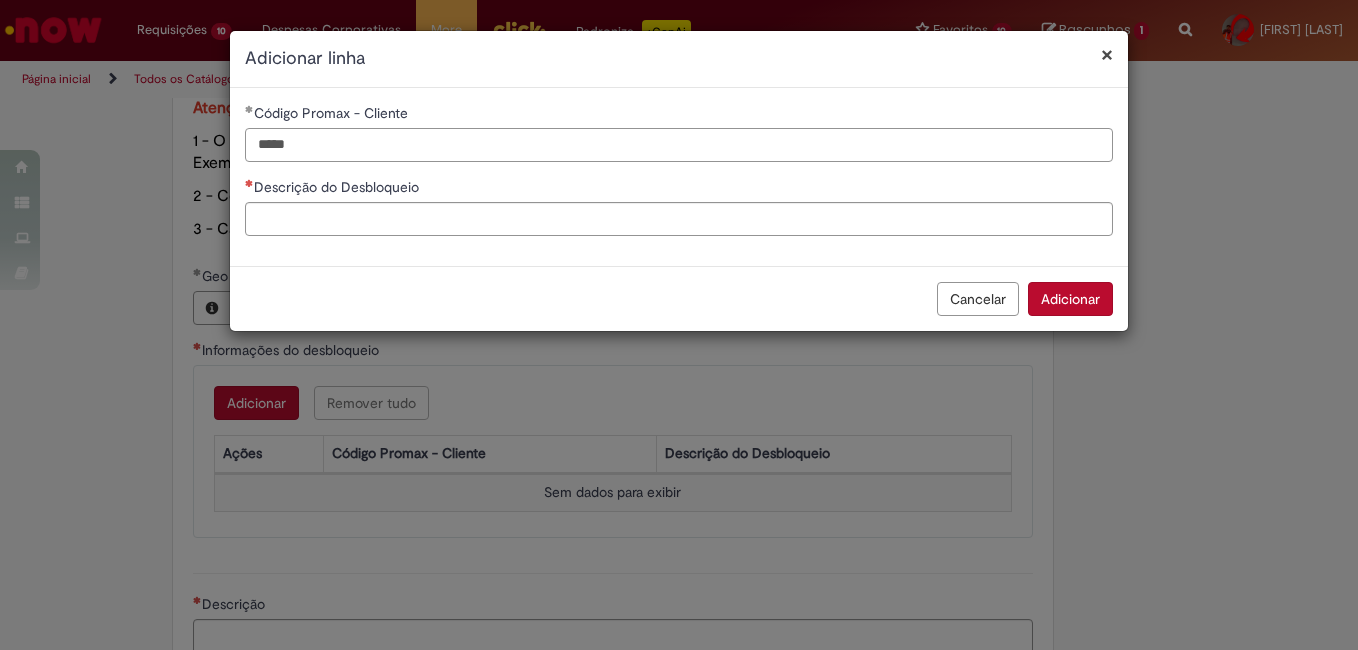 type on "*****" 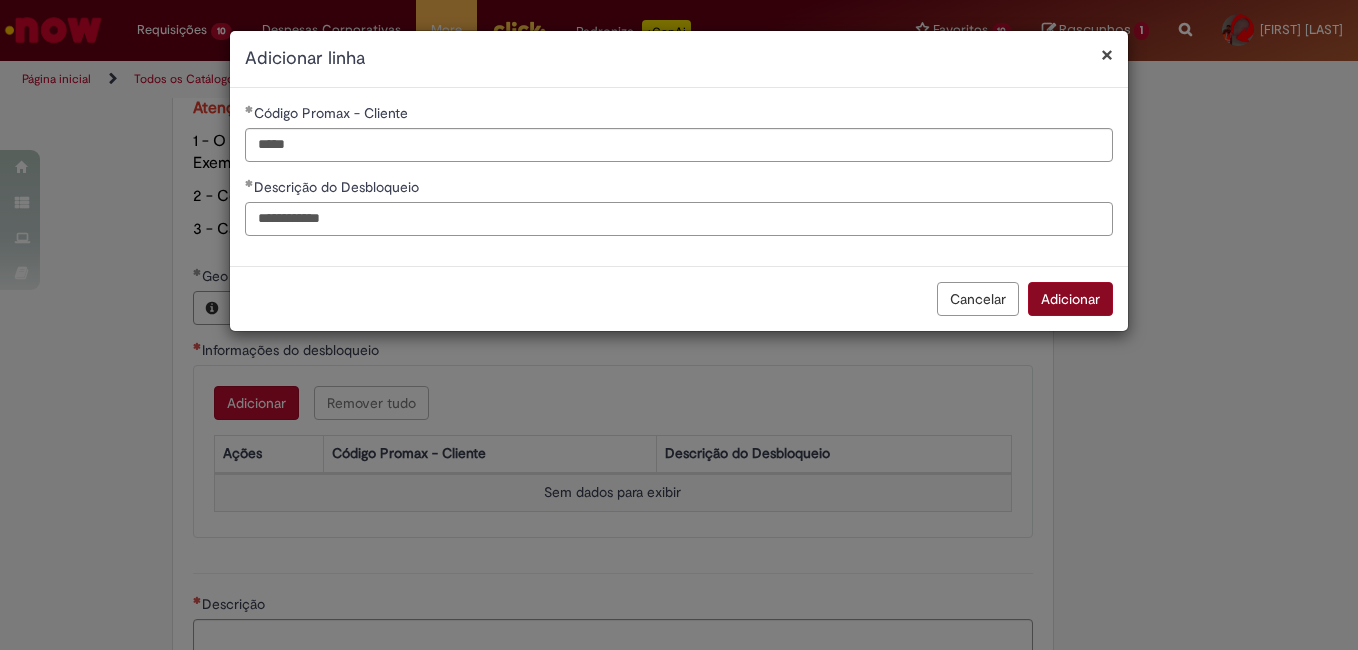 type on "**********" 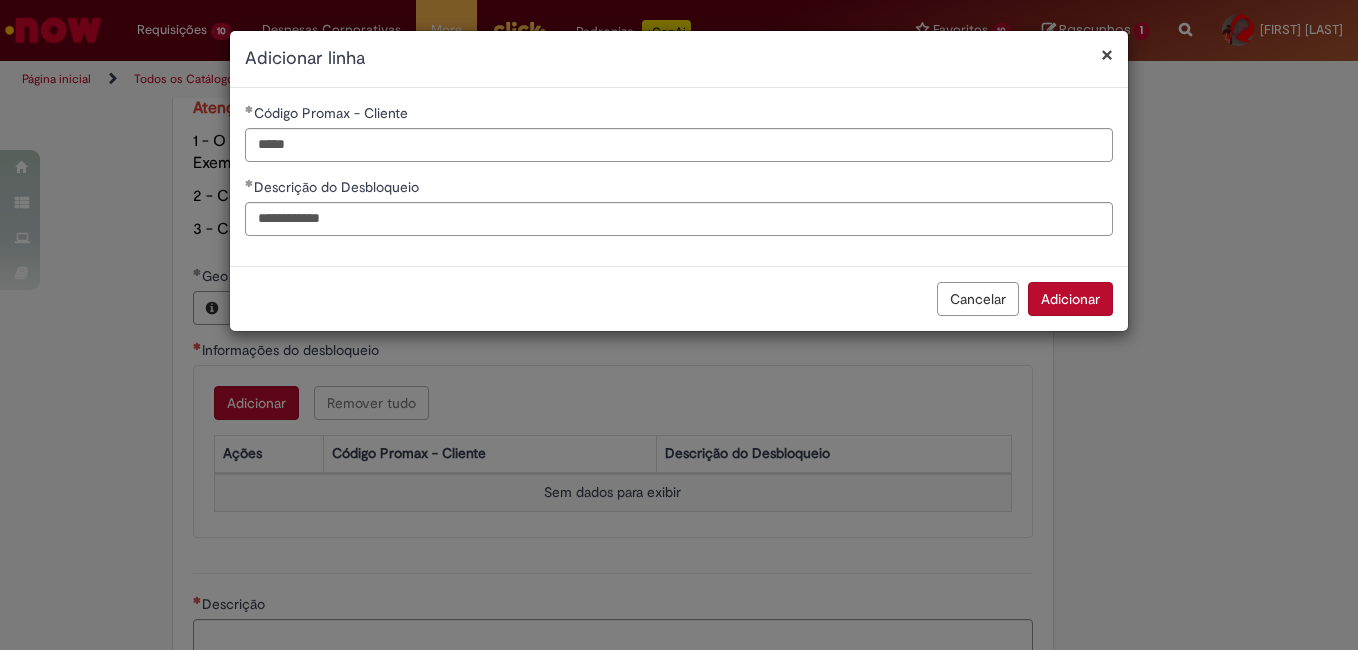 click on "Adicionar" at bounding box center (1070, 299) 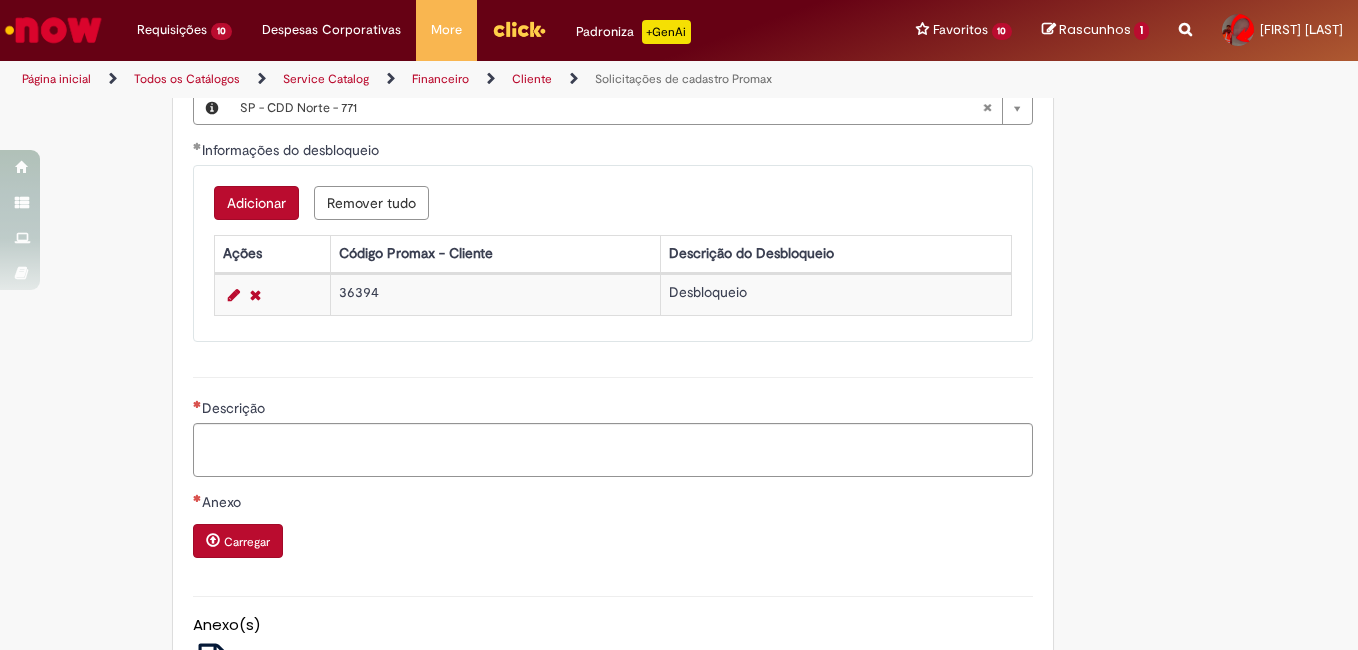 scroll, scrollTop: 1400, scrollLeft: 0, axis: vertical 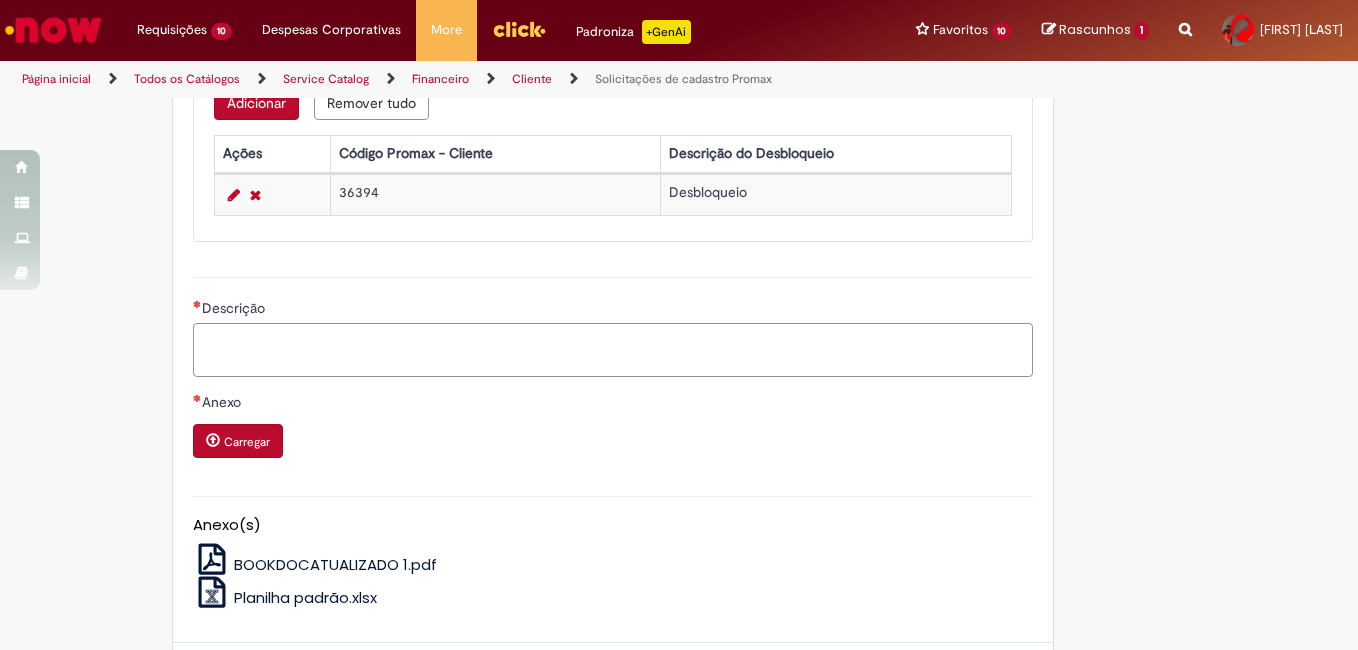 click on "Descrição" at bounding box center (613, 350) 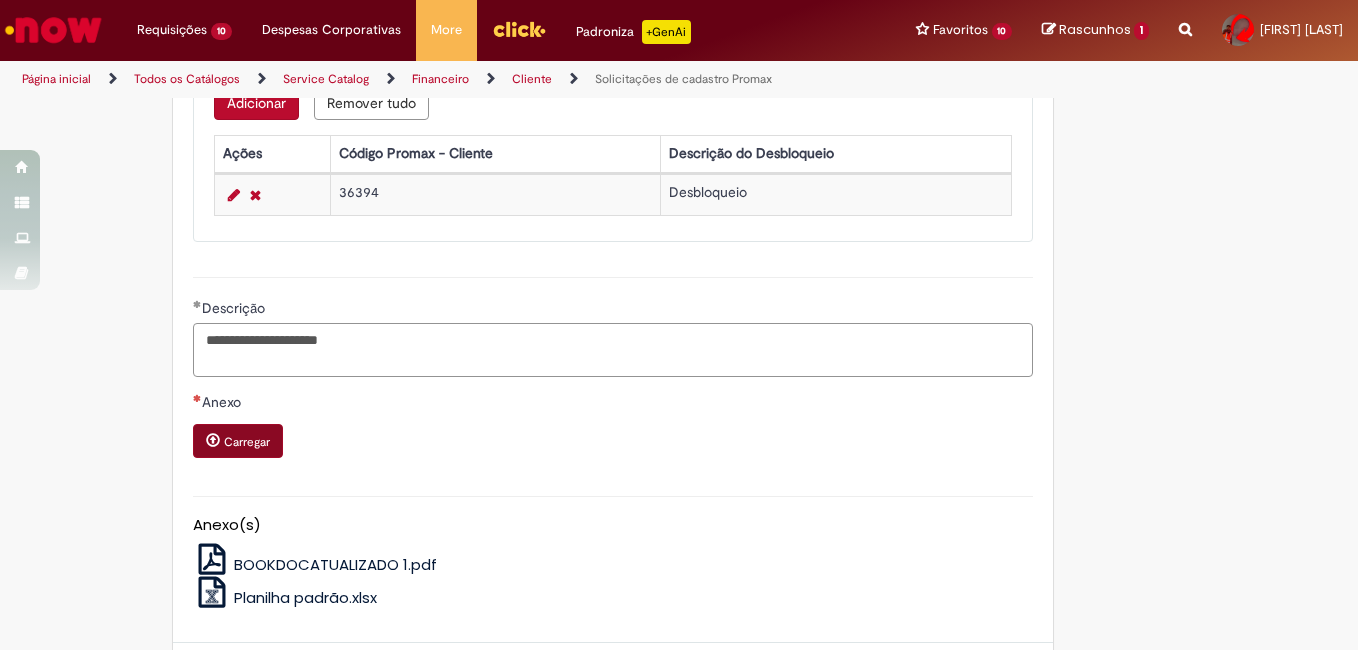 type on "**********" 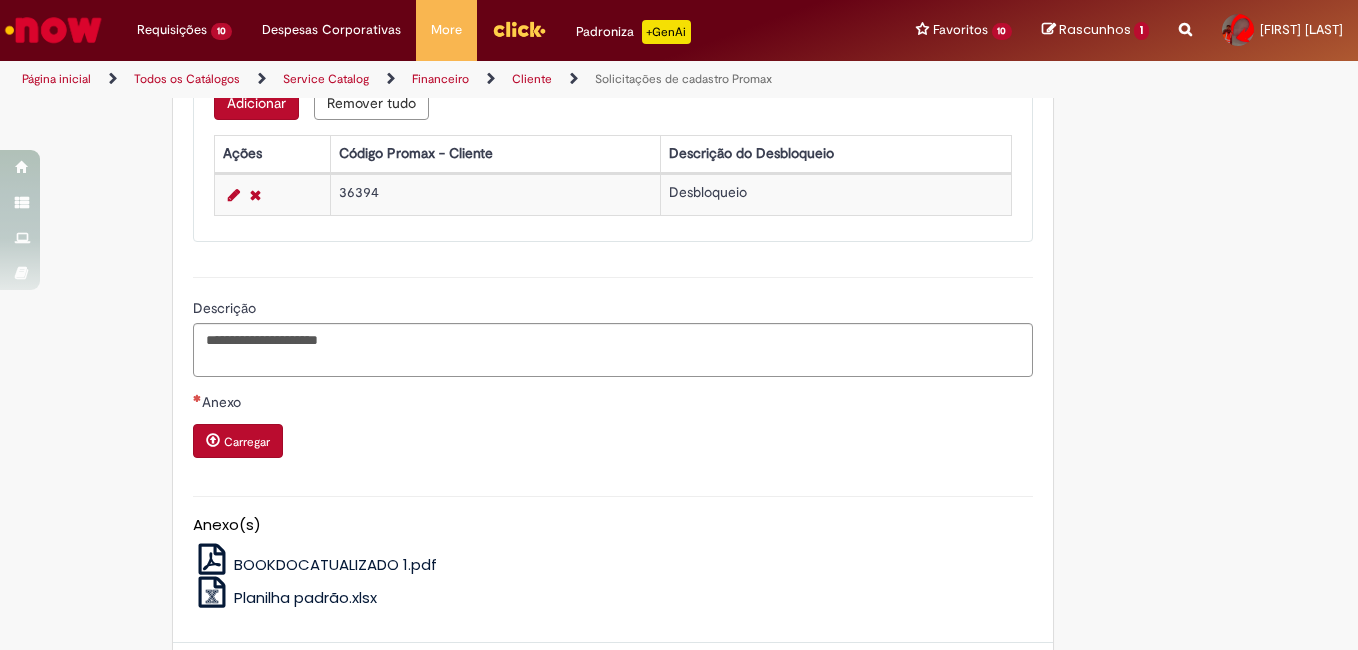 click on "Carregar" at bounding box center [247, 442] 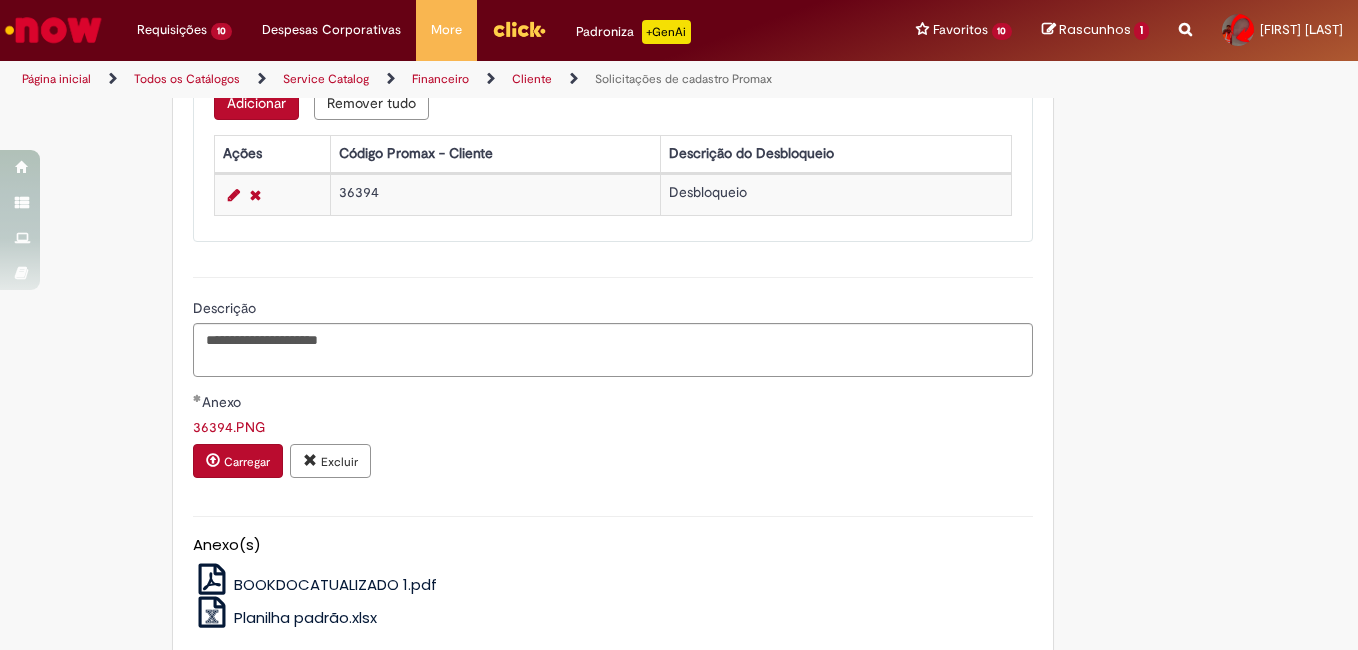 scroll, scrollTop: 1512, scrollLeft: 0, axis: vertical 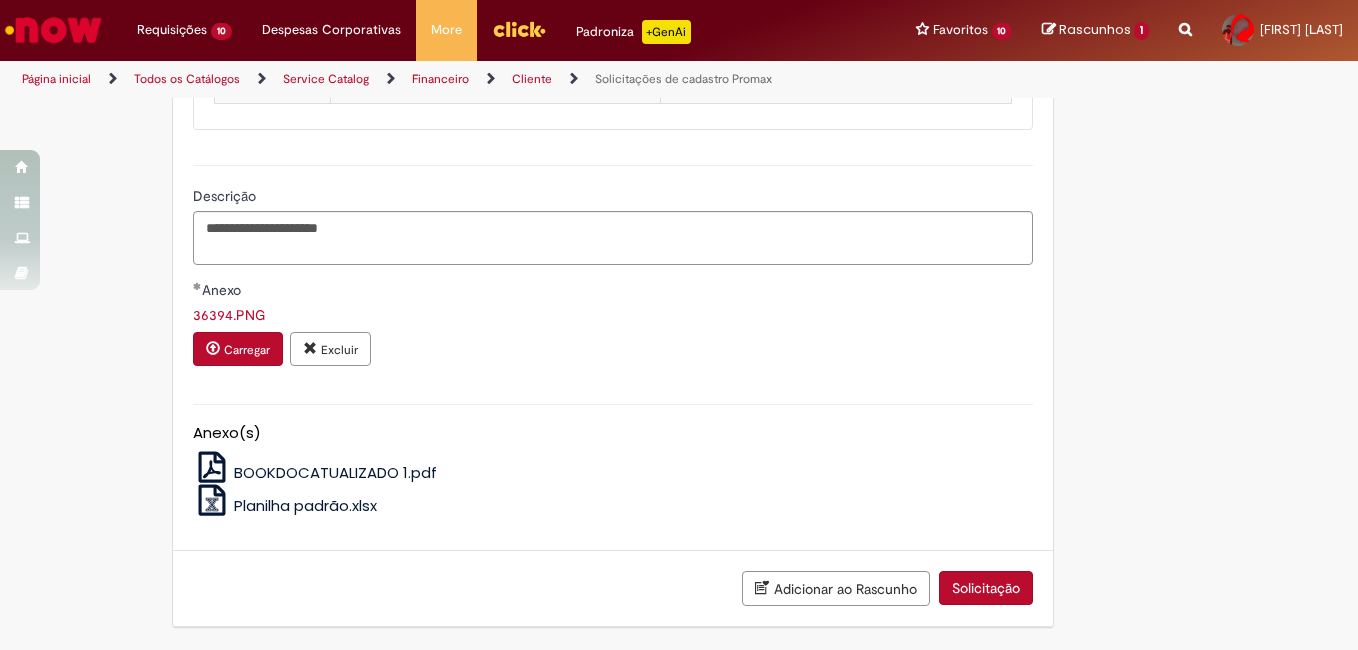 type 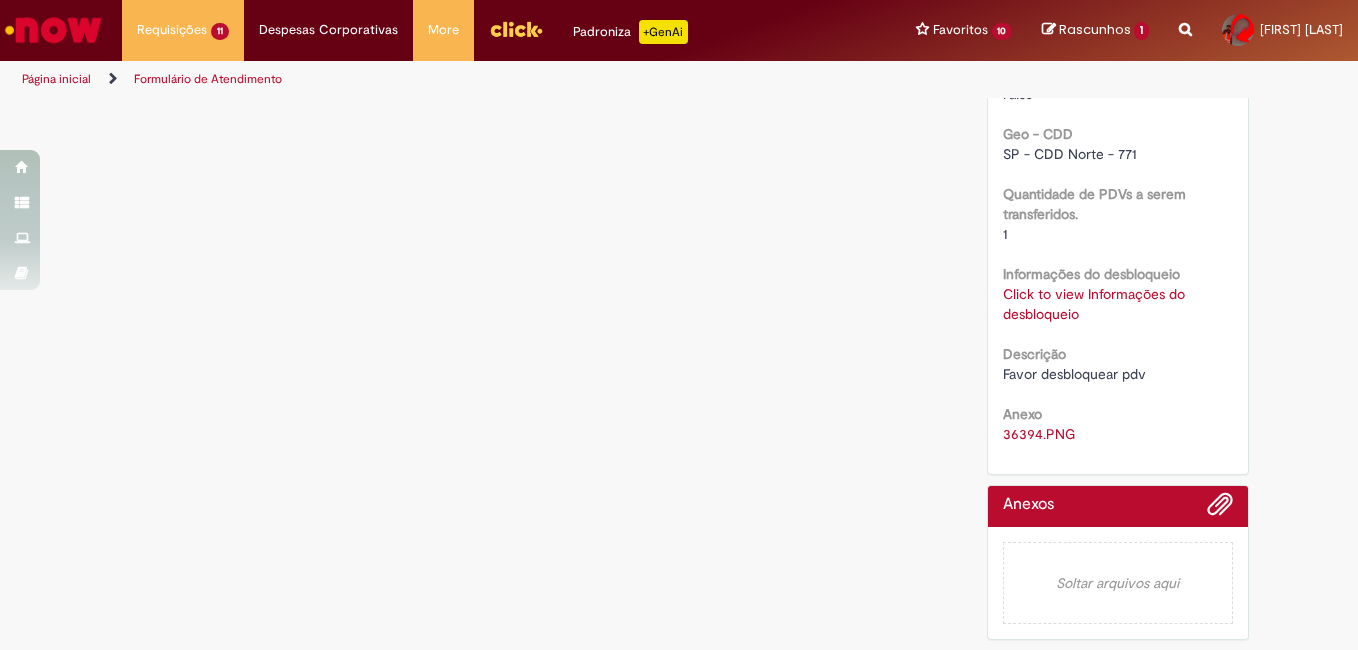 scroll, scrollTop: 0, scrollLeft: 0, axis: both 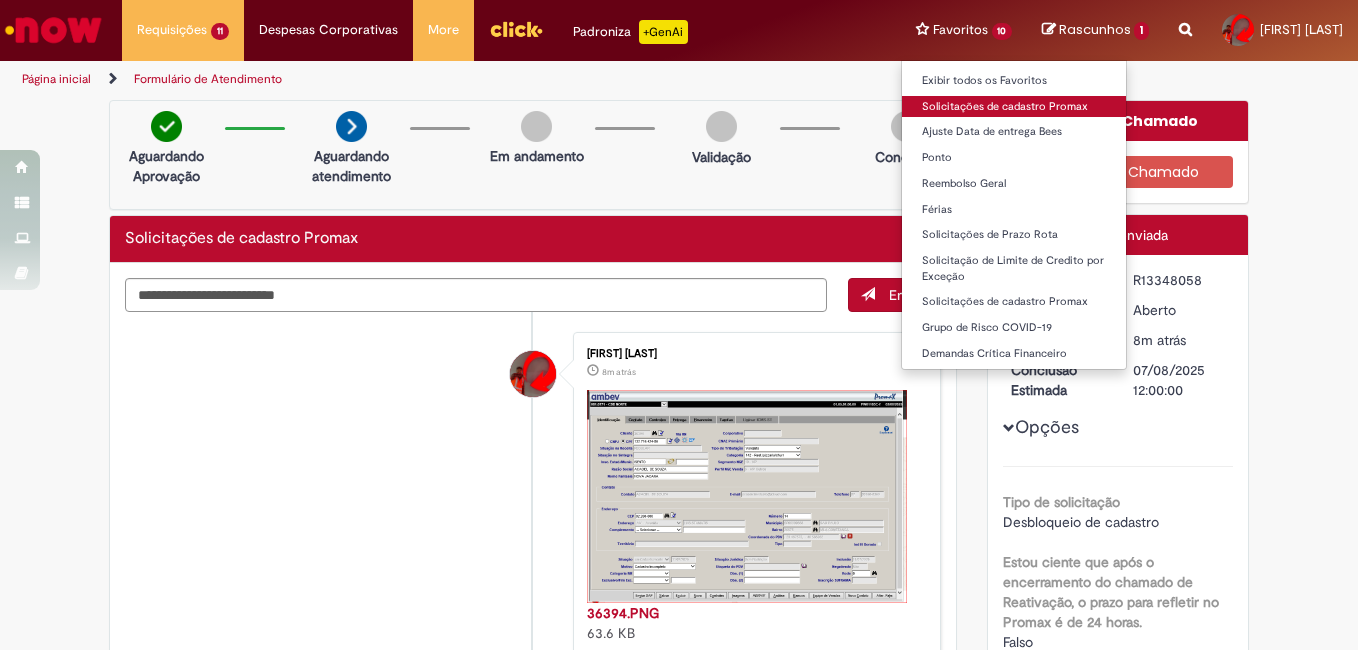click on "Solicitações de cadastro Promax" at bounding box center [1014, 107] 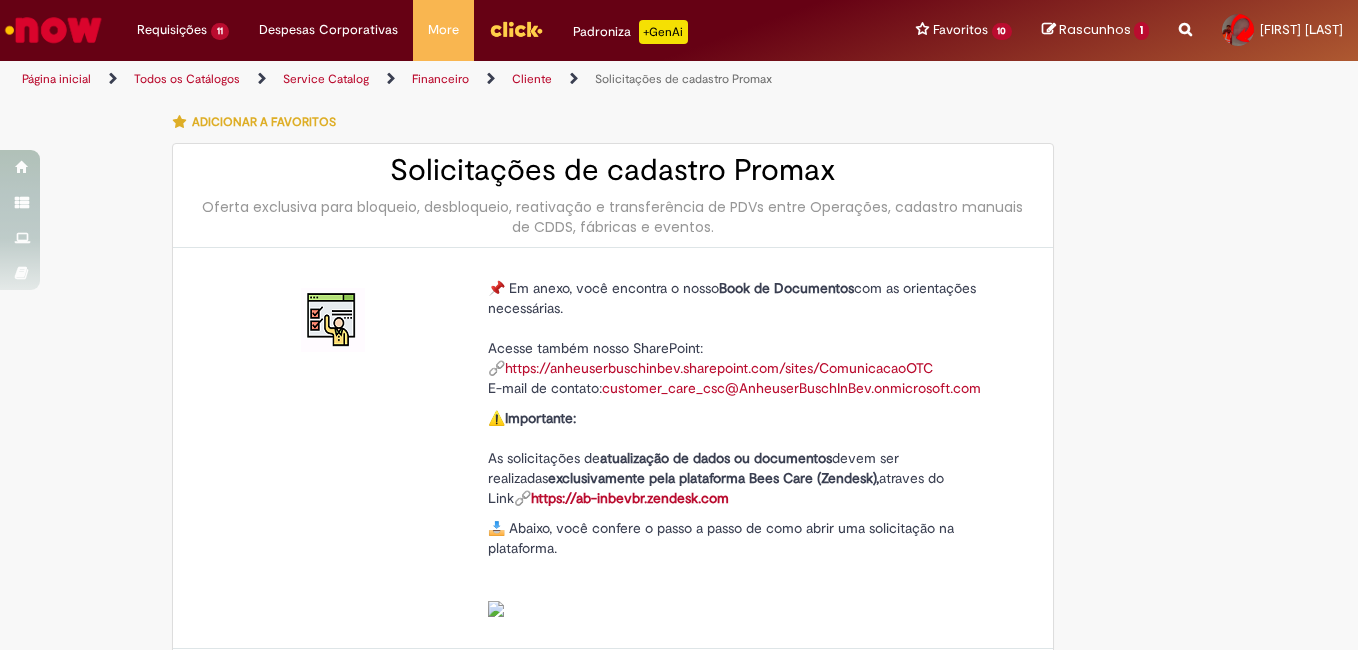 type on "**********" 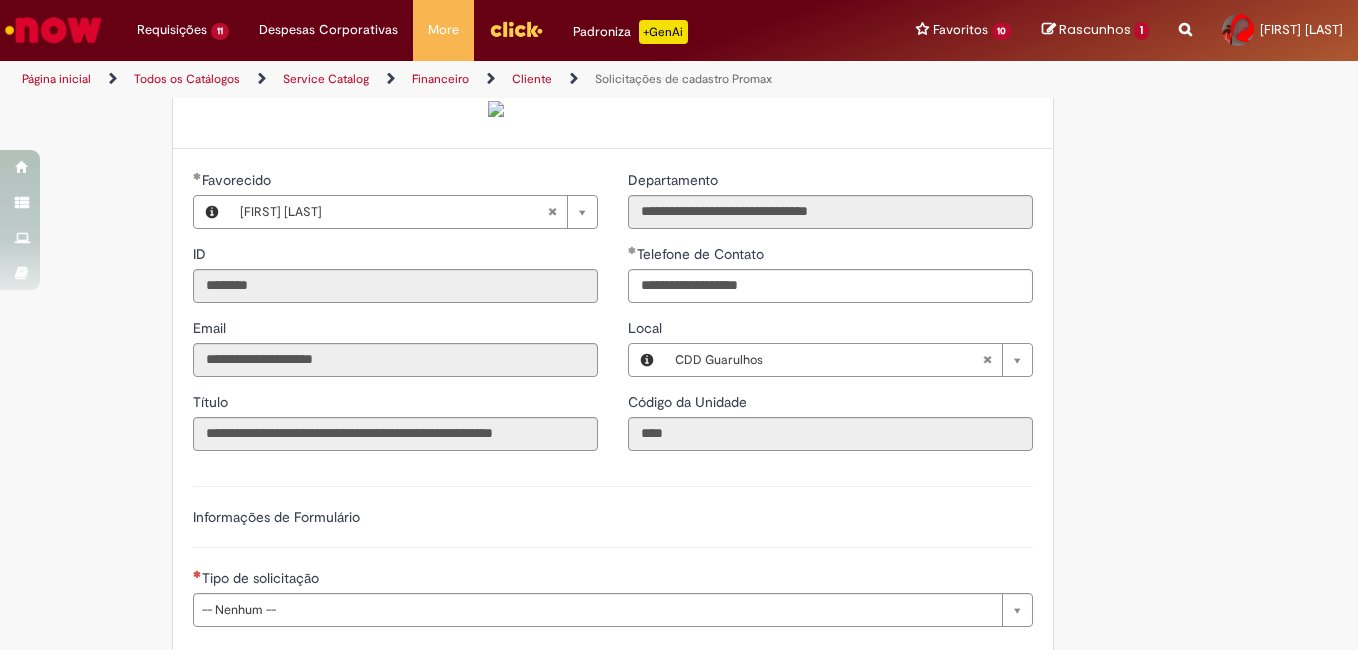 scroll, scrollTop: 700, scrollLeft: 0, axis: vertical 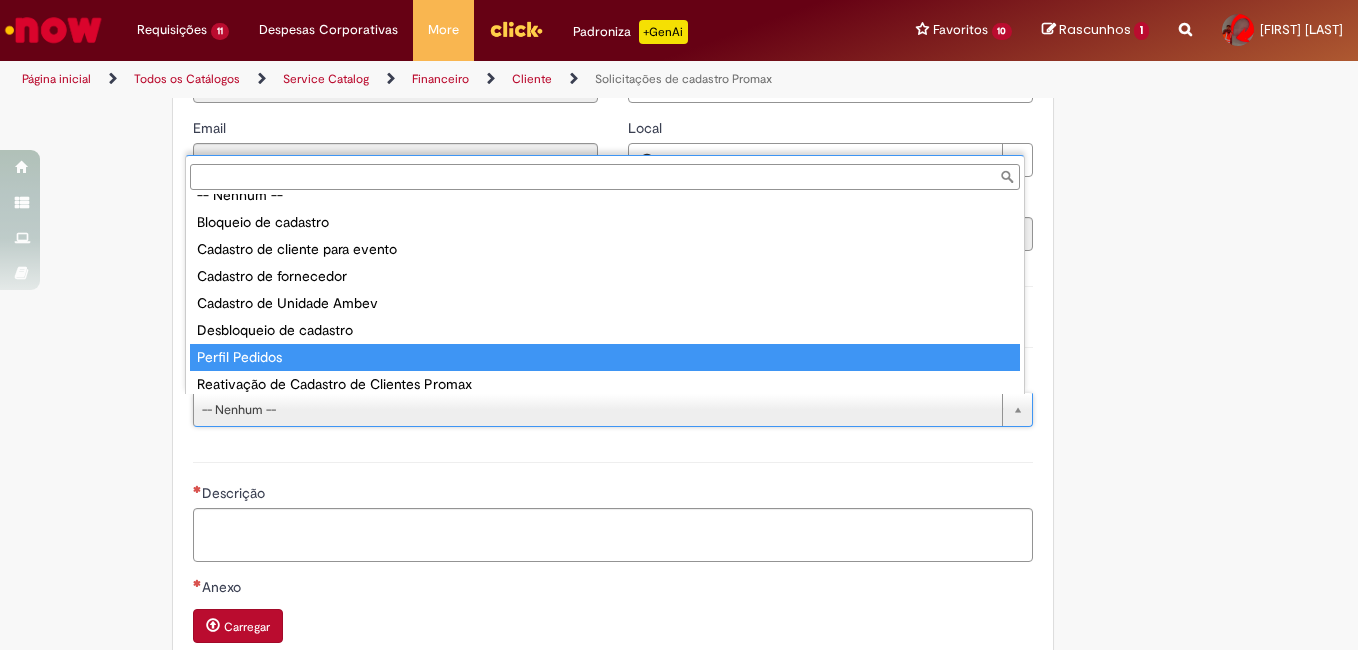 type on "**********" 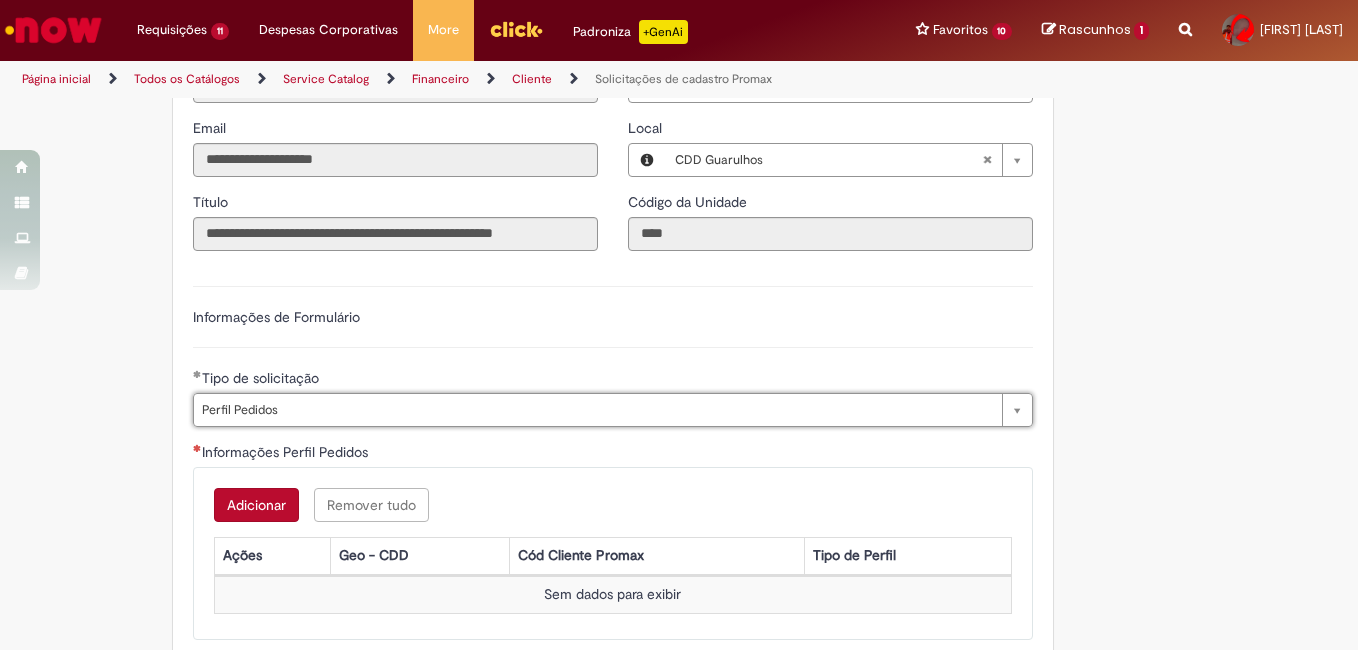 click on "Adicionar" at bounding box center [256, 505] 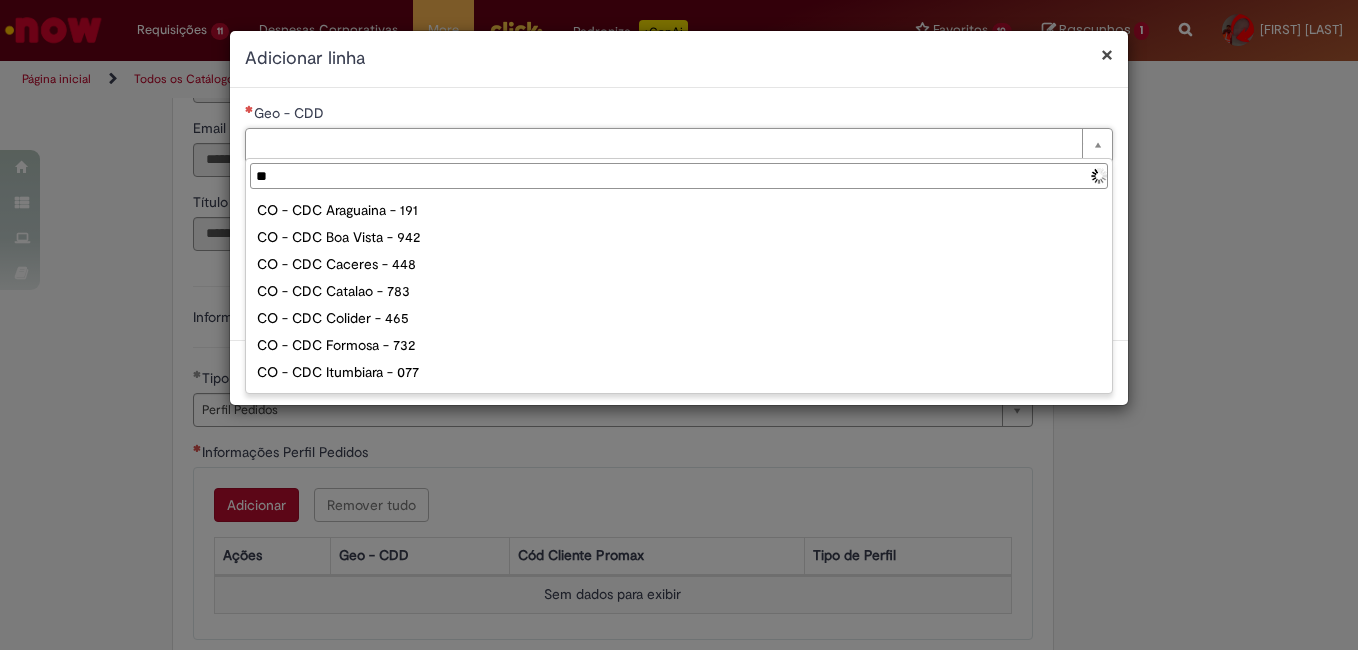 type on "***" 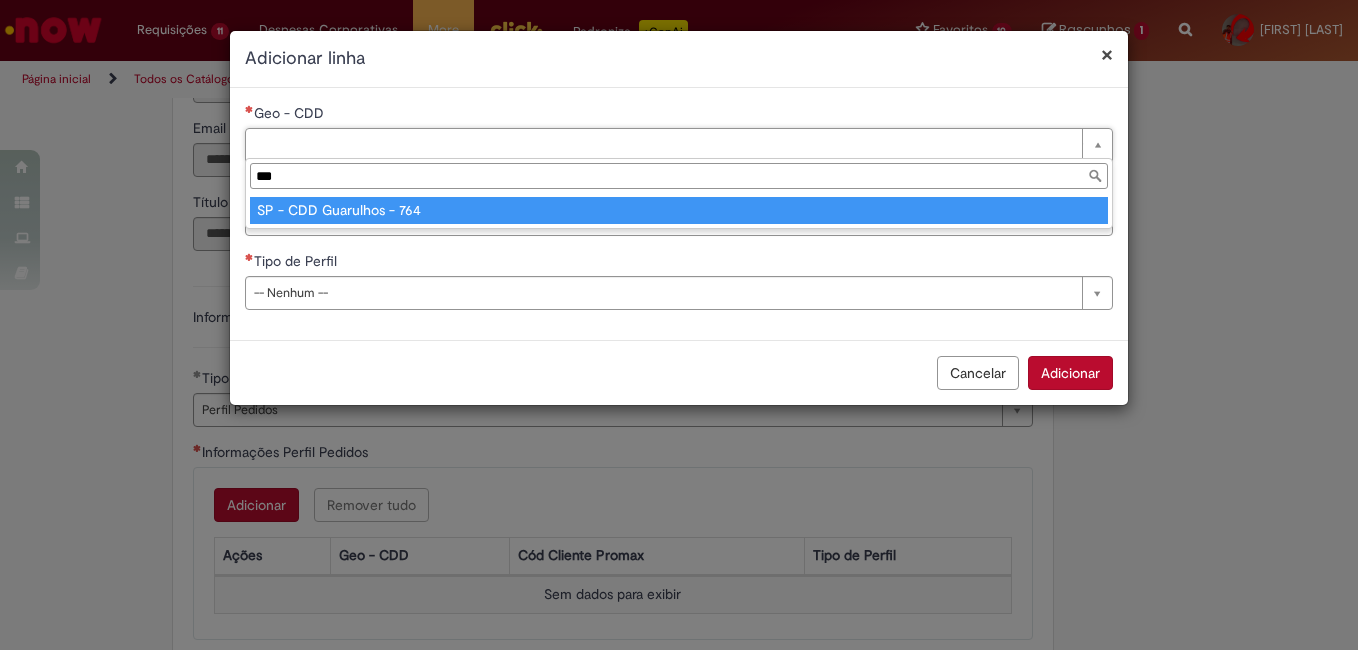 type on "**********" 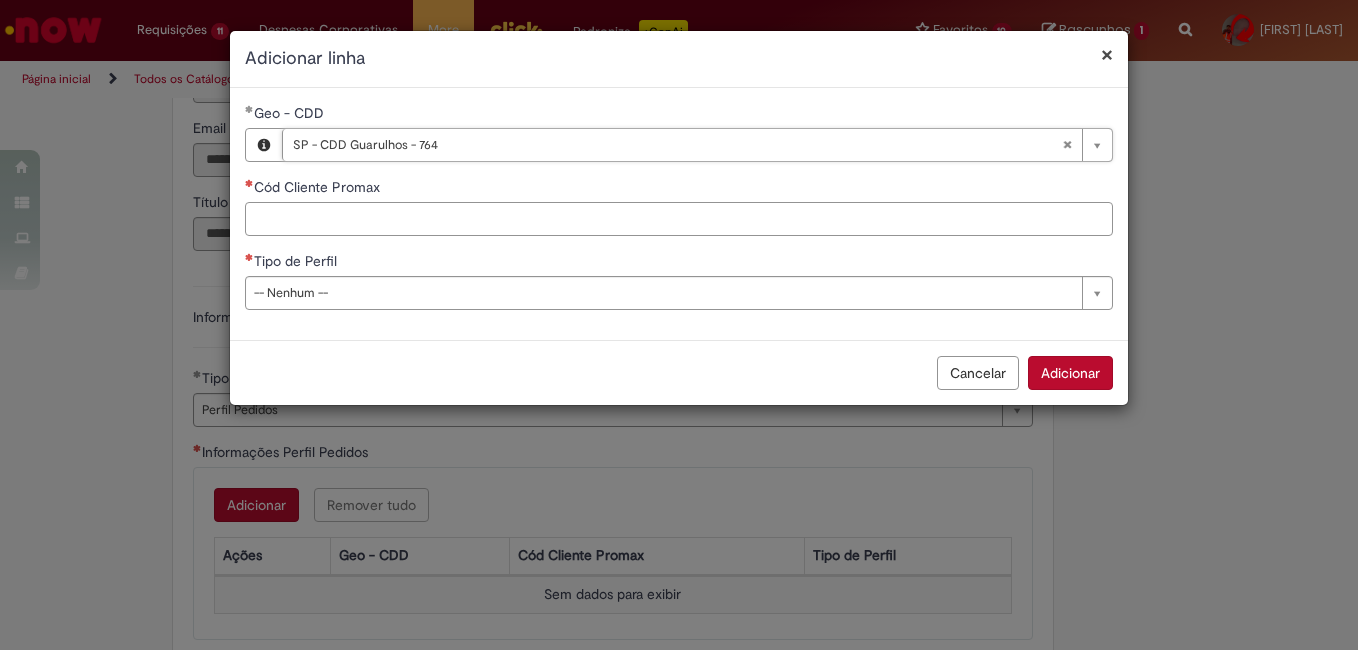 click on "Cód Cliente Promax" at bounding box center [679, 219] 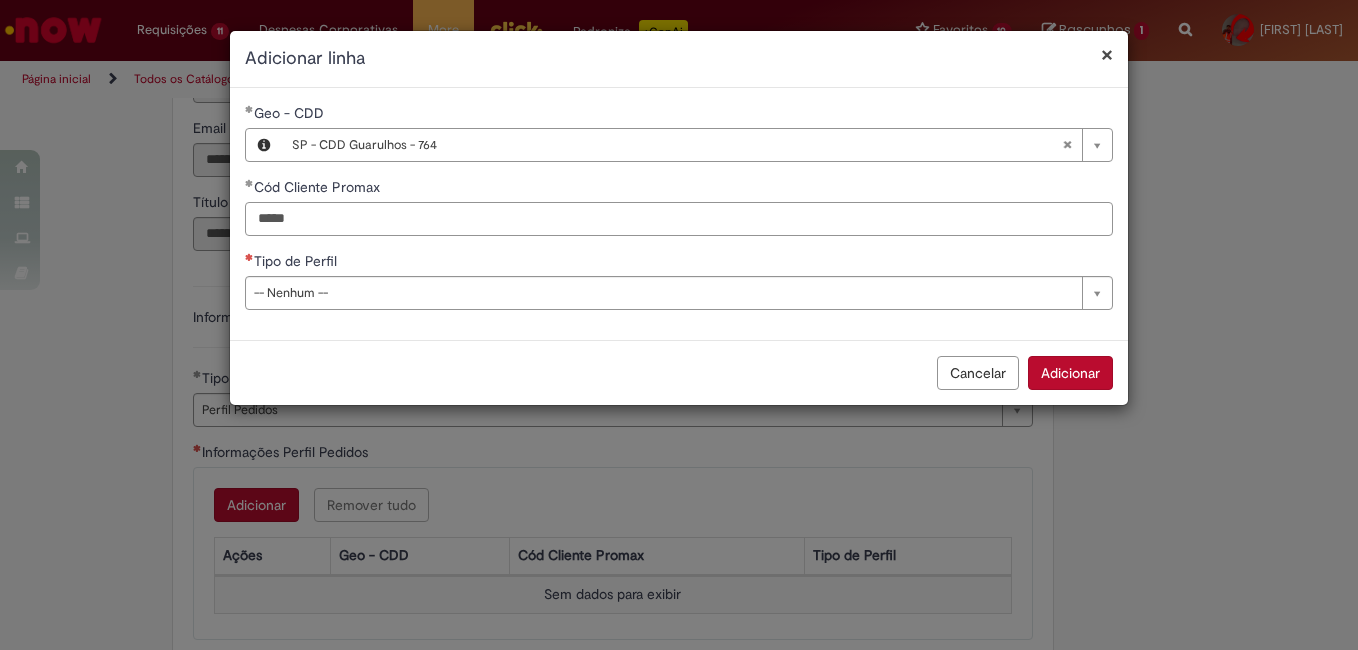 type on "*****" 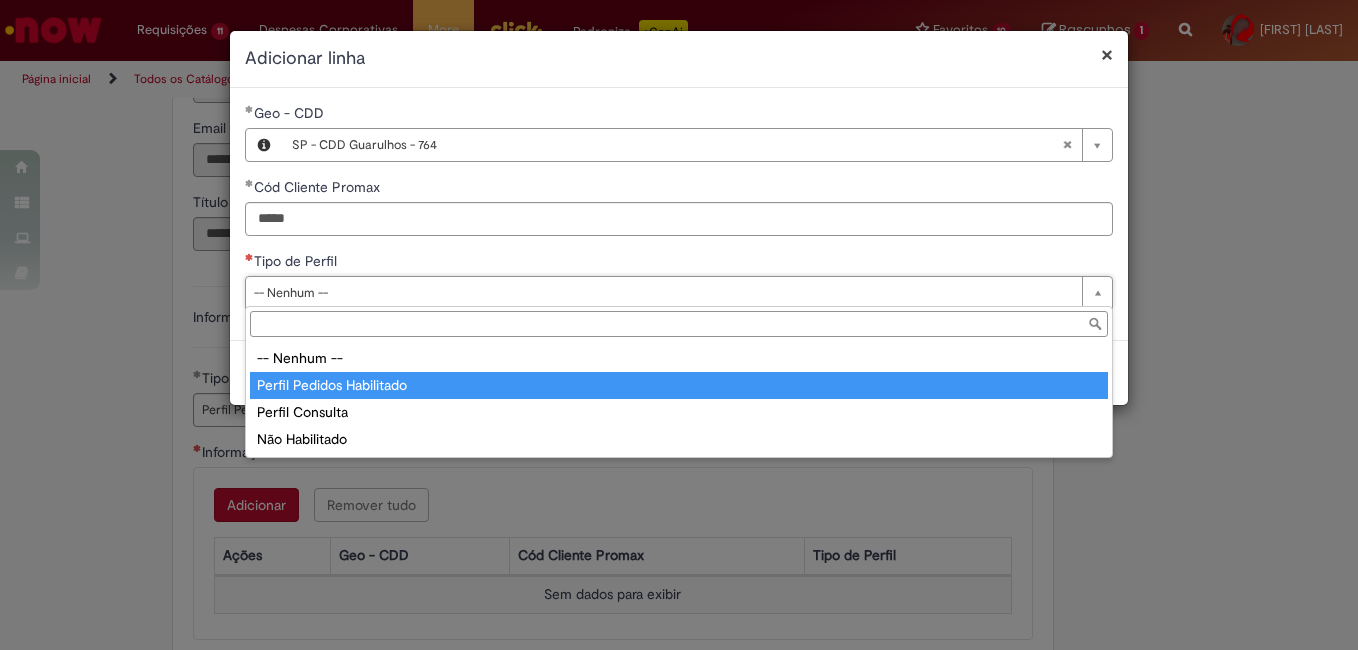 type on "**********" 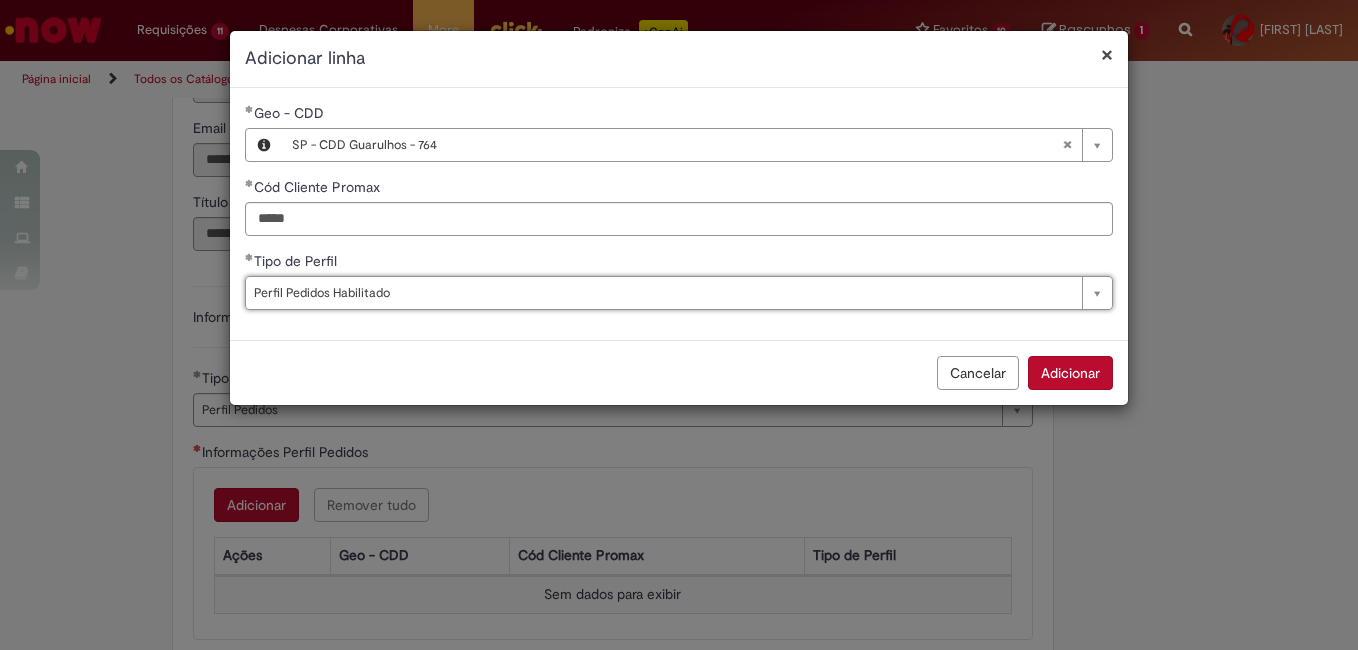 click on "Adicionar" at bounding box center [1070, 373] 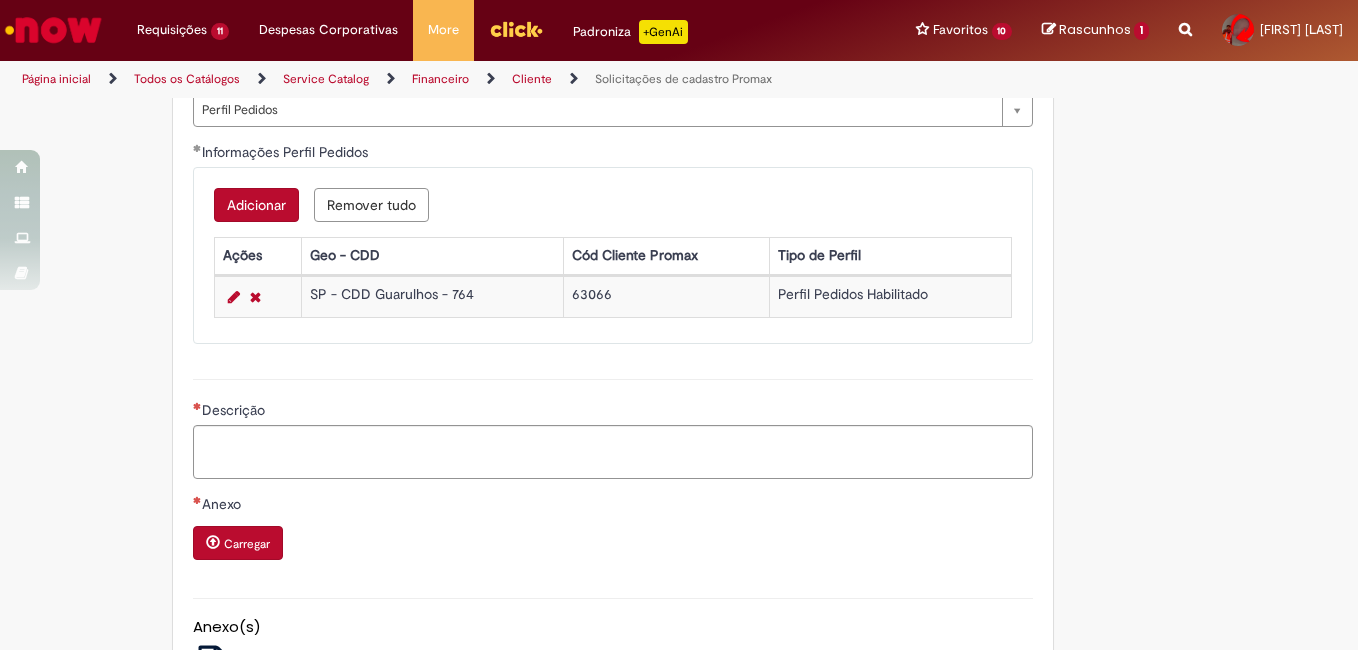 scroll, scrollTop: 1100, scrollLeft: 0, axis: vertical 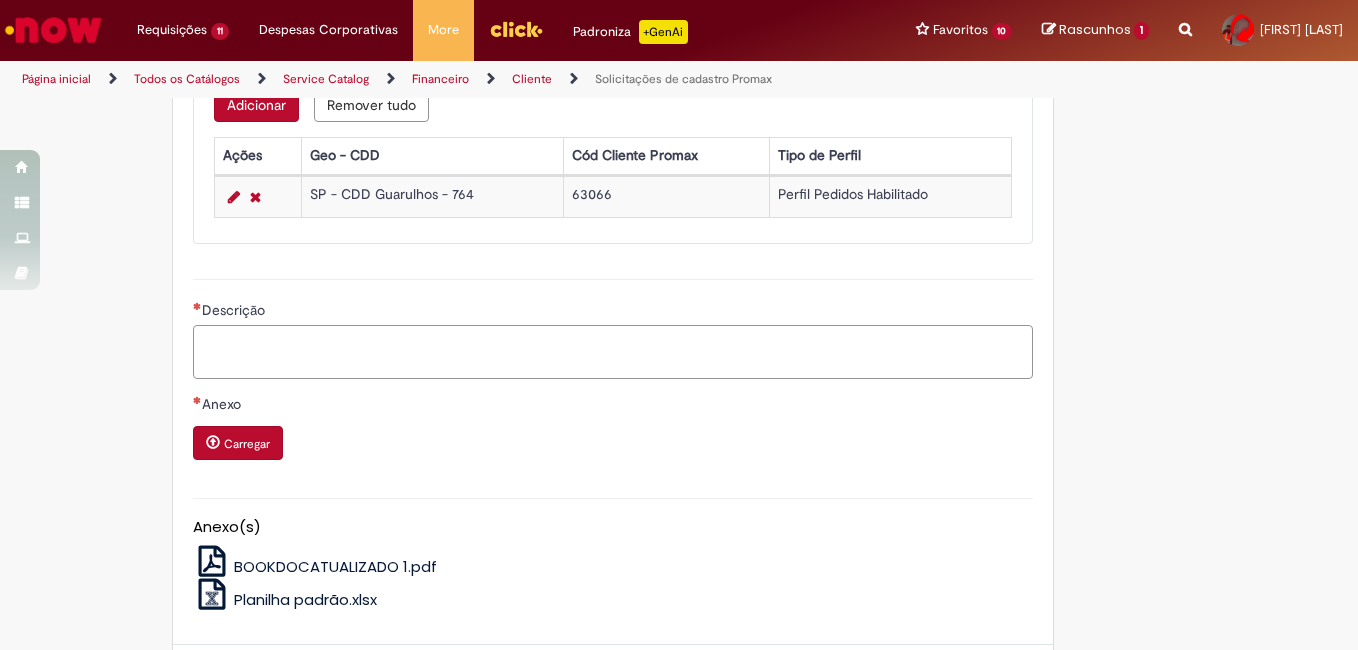 click on "Descrição" at bounding box center [613, 352] 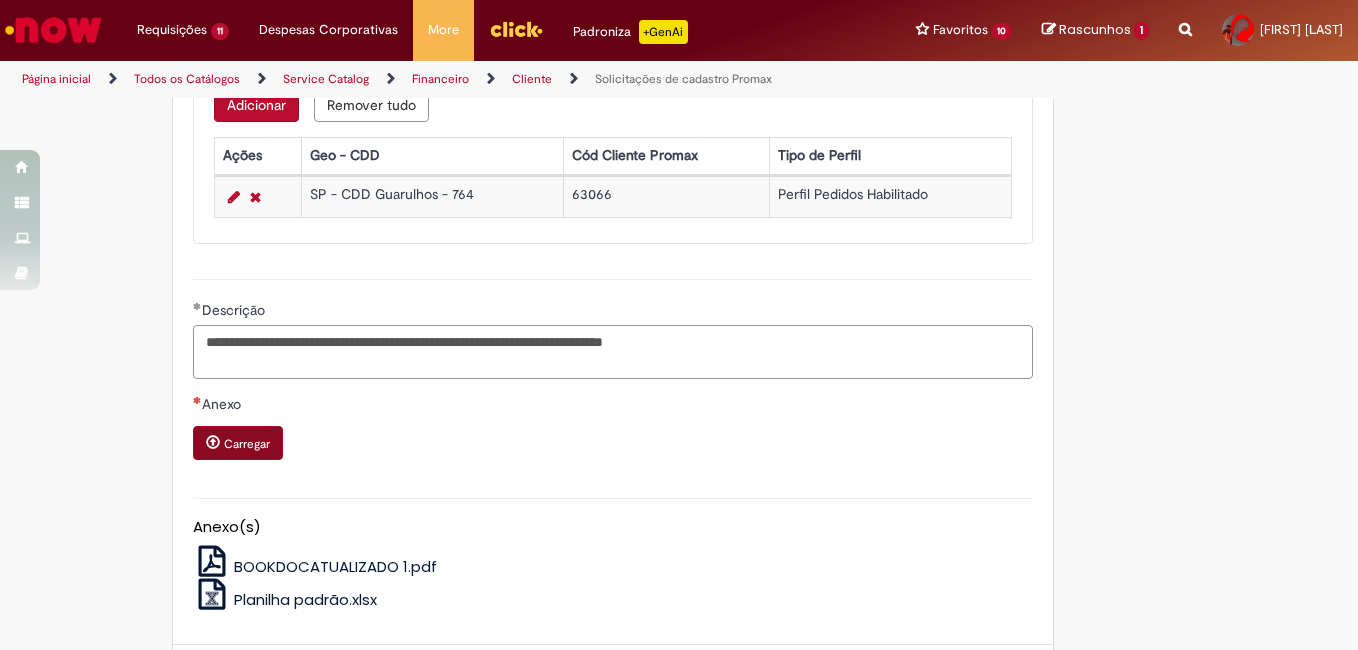 type on "**********" 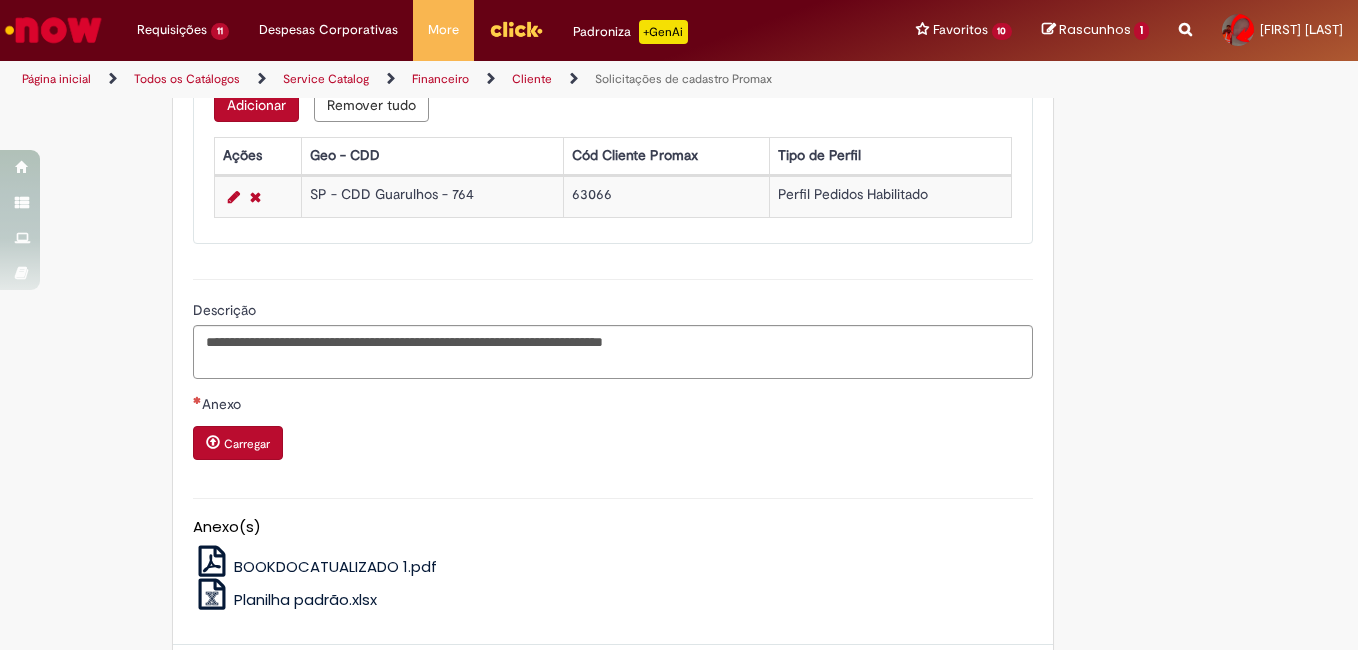 click on "Carregar" at bounding box center (247, 444) 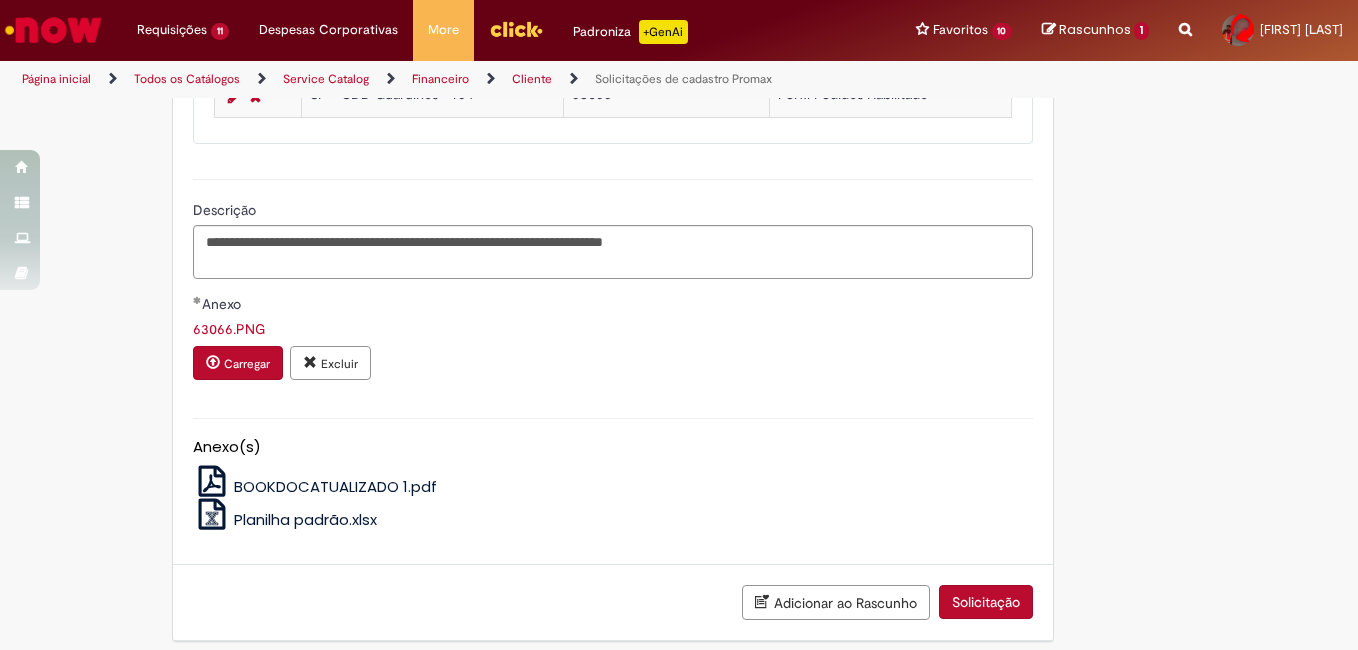 scroll, scrollTop: 1214, scrollLeft: 0, axis: vertical 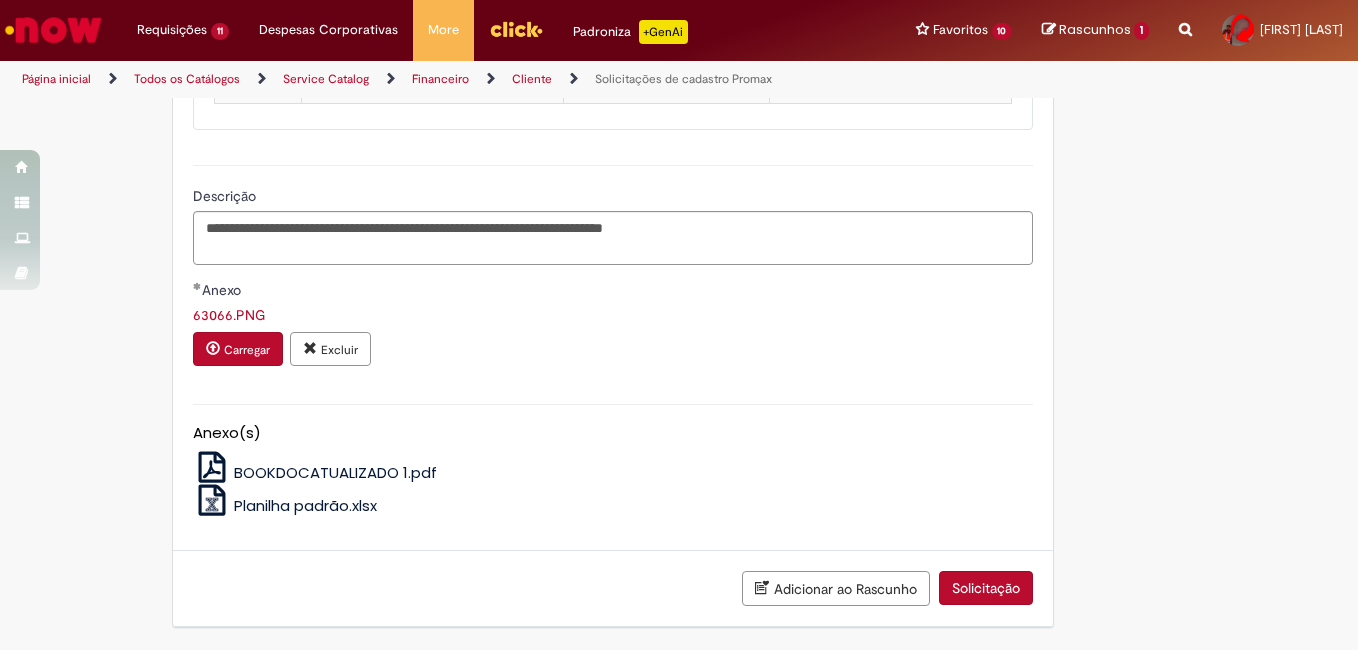 click on "Solicitação" at bounding box center [986, 588] 